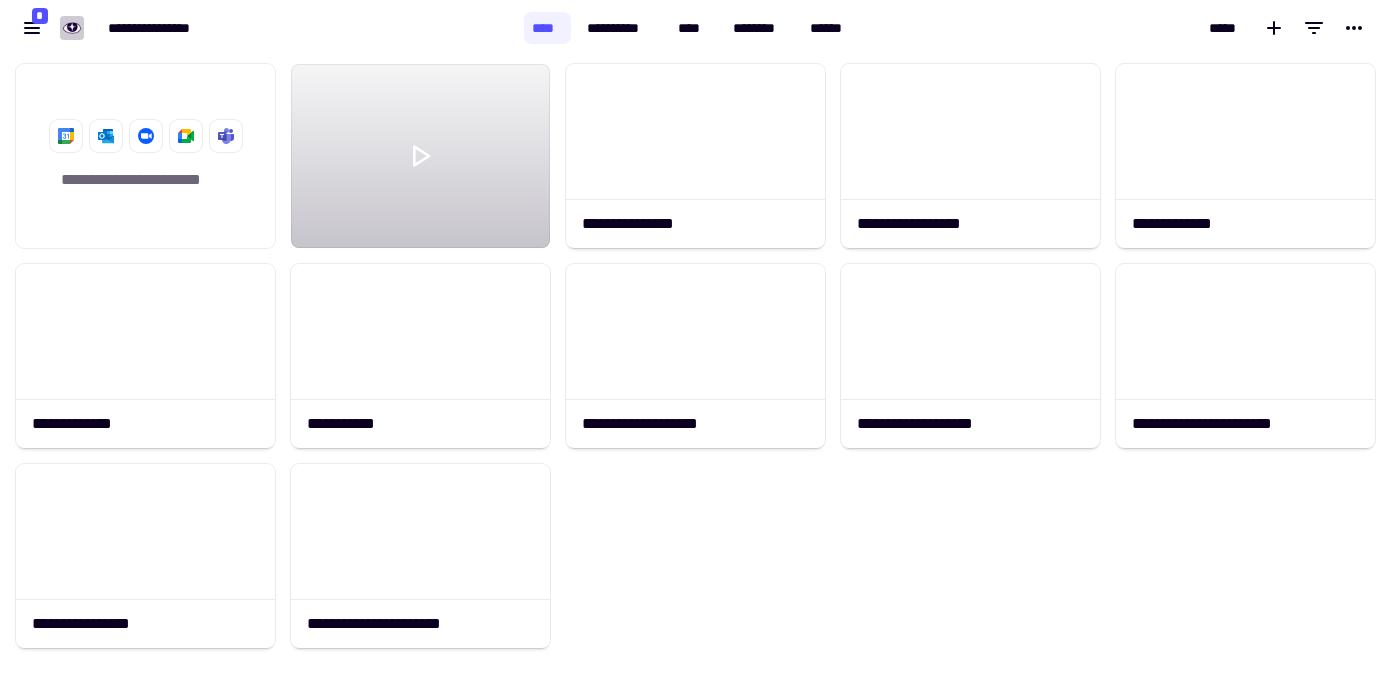 scroll, scrollTop: 0, scrollLeft: 0, axis: both 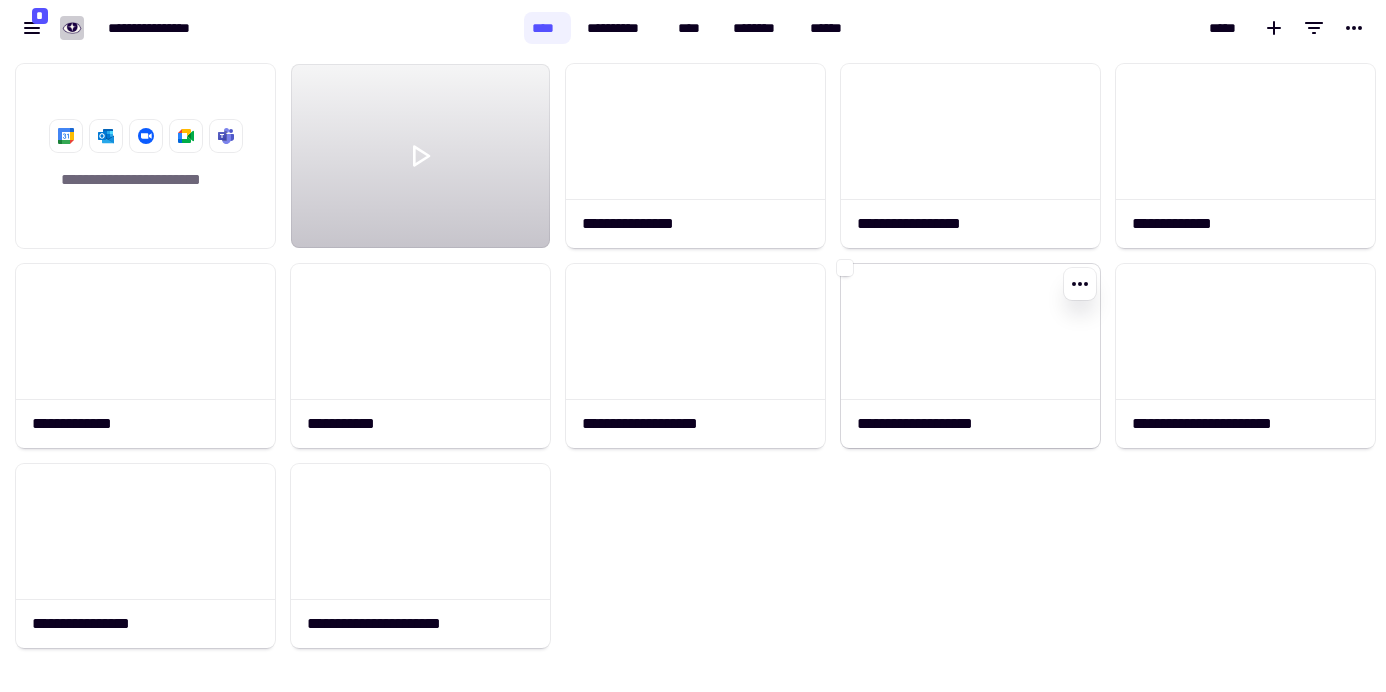 click 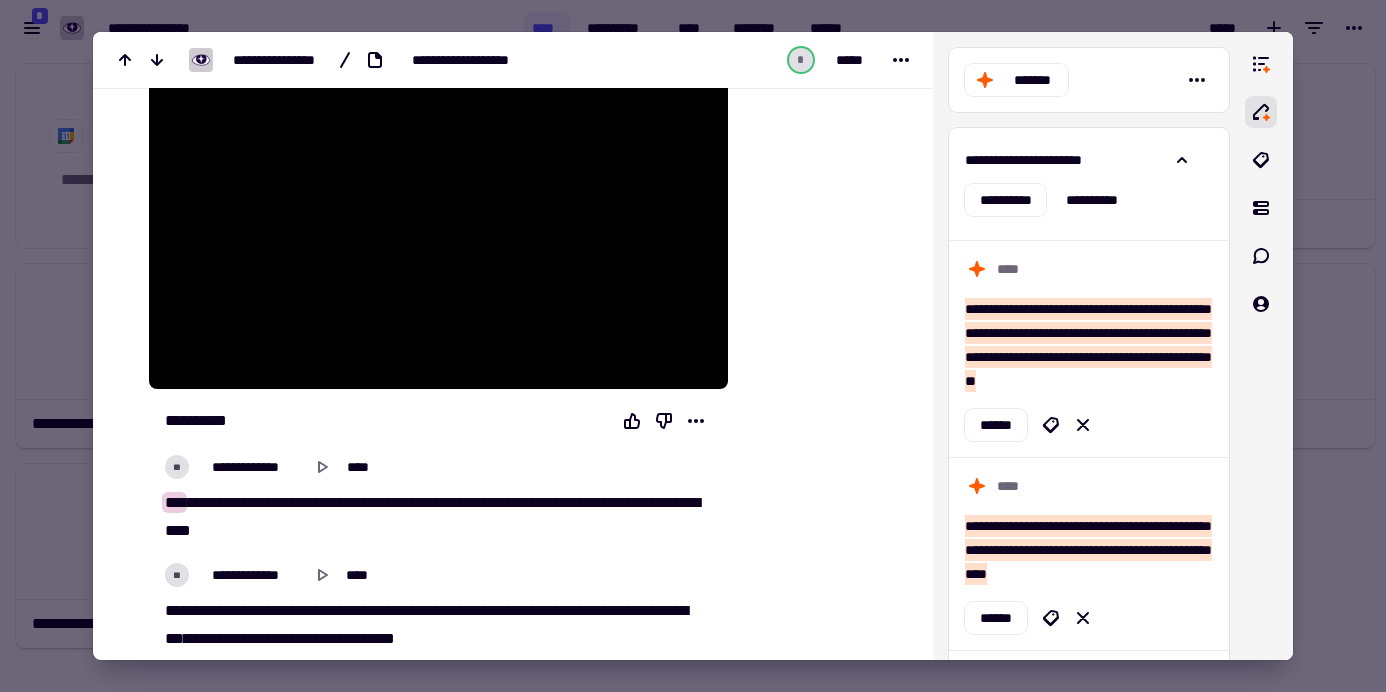 scroll, scrollTop: 217, scrollLeft: 0, axis: vertical 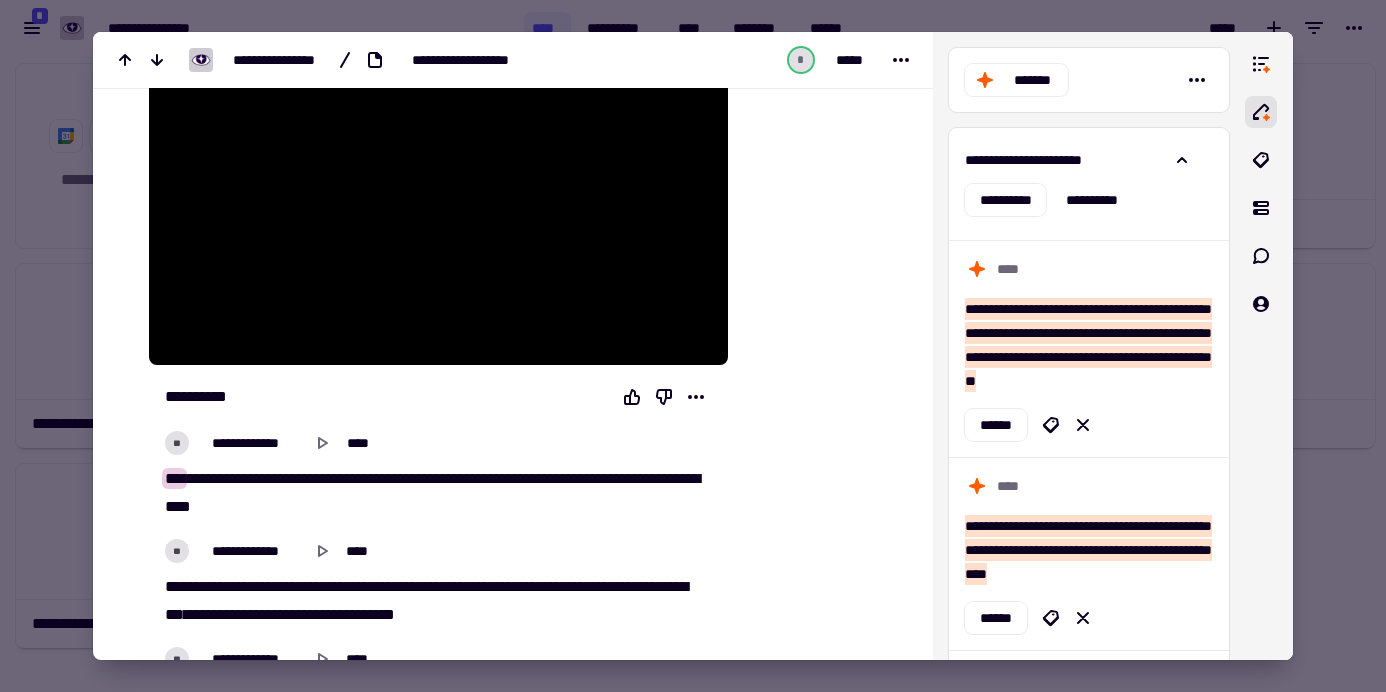 click at bounding box center [693, 346] 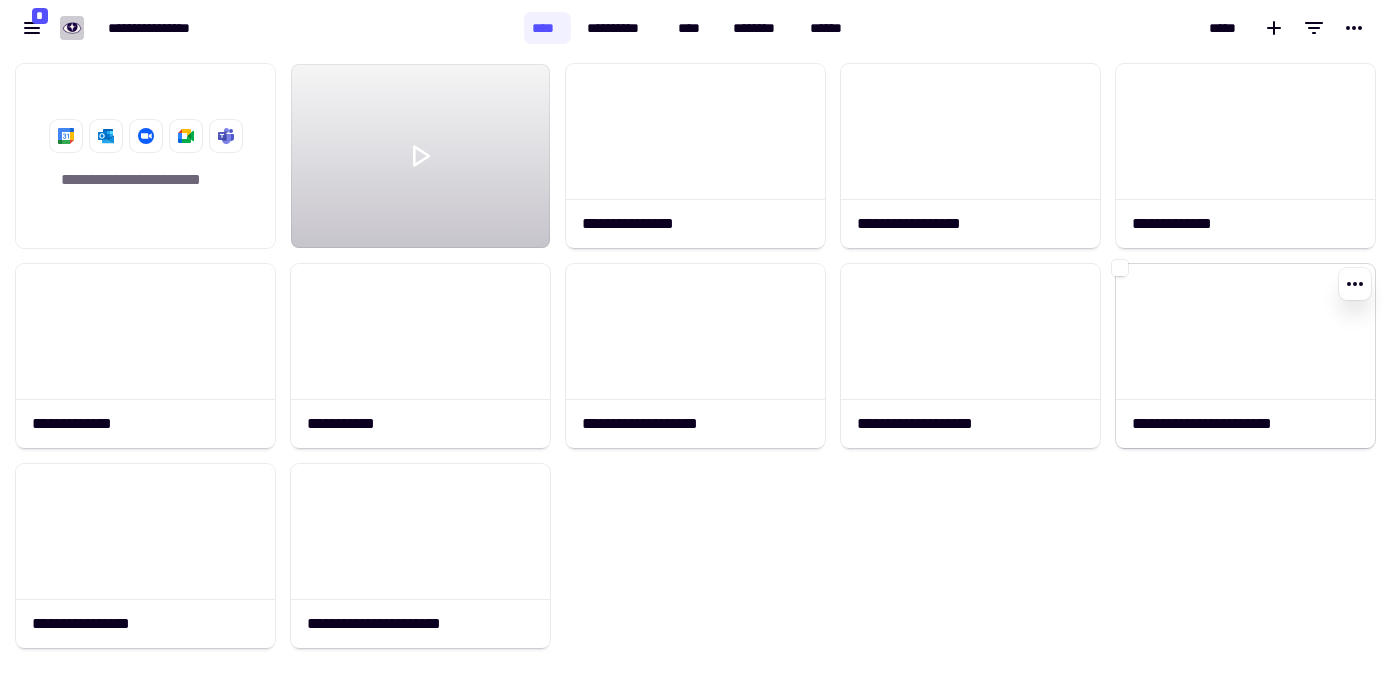 click 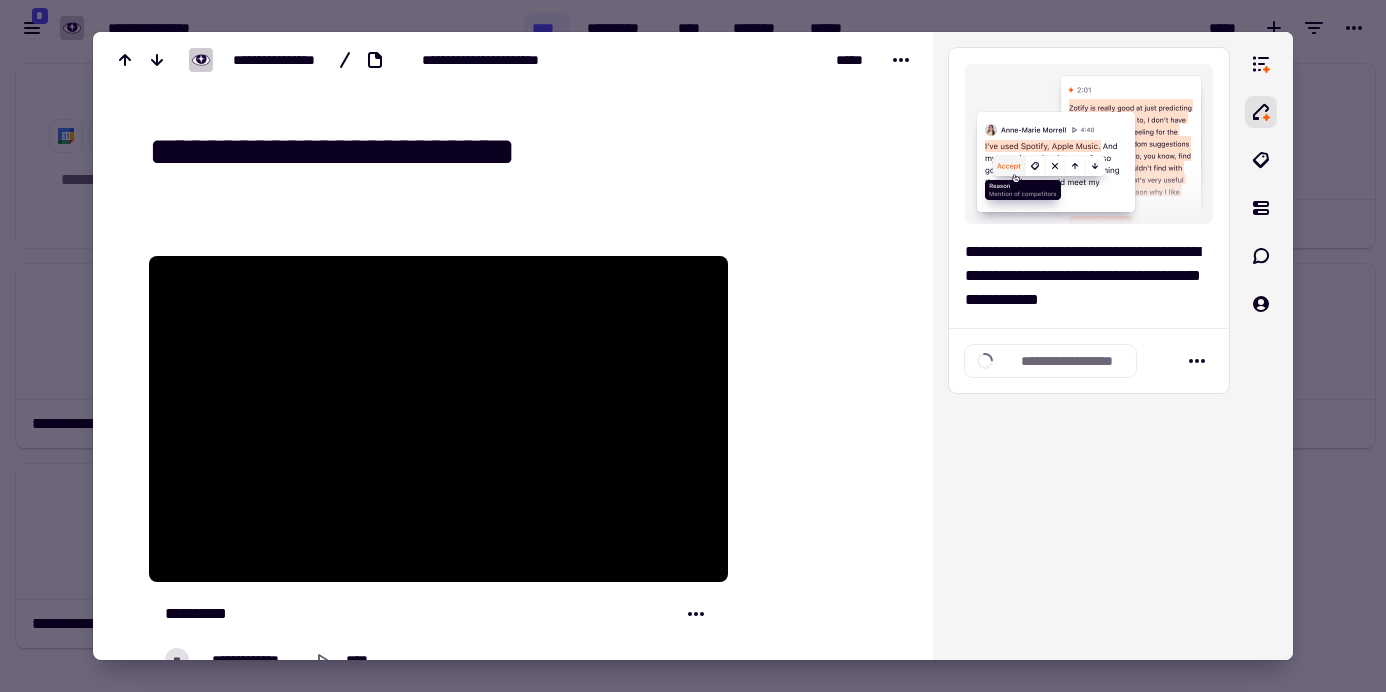 click at bounding box center [693, 346] 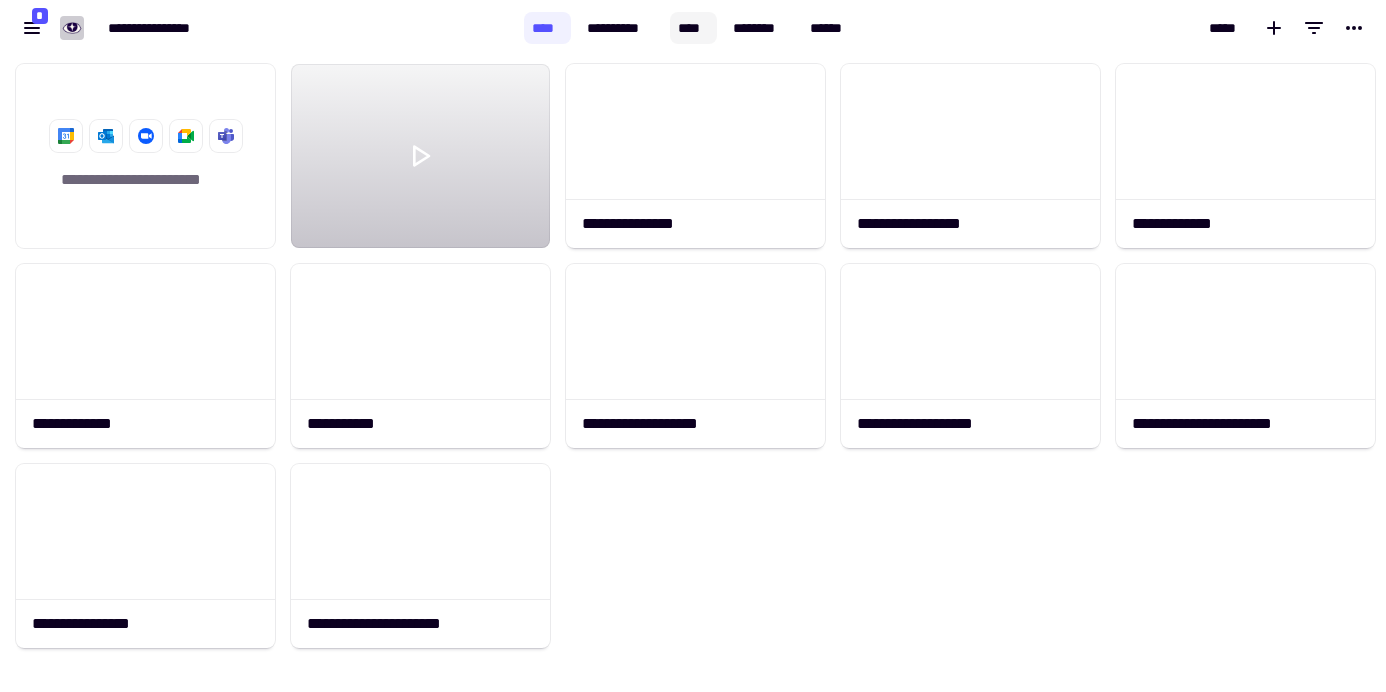 click on "****" 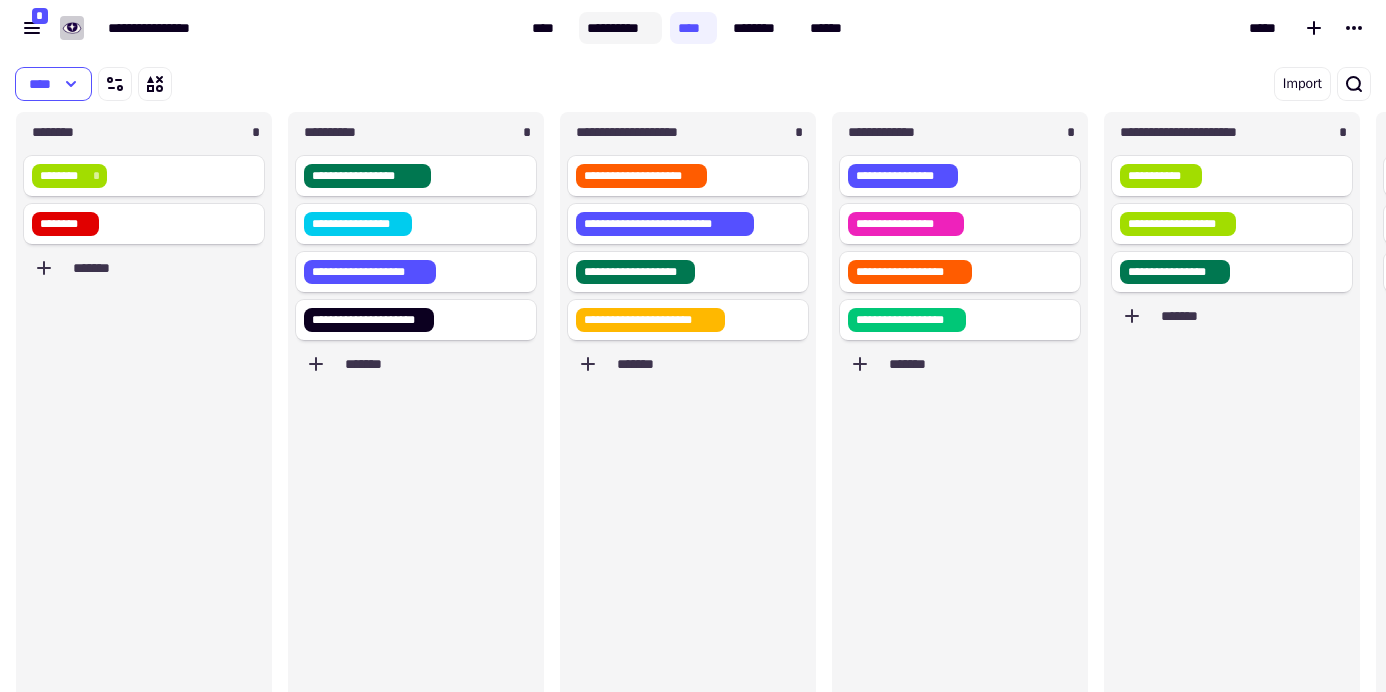 scroll, scrollTop: 16, scrollLeft: 16, axis: both 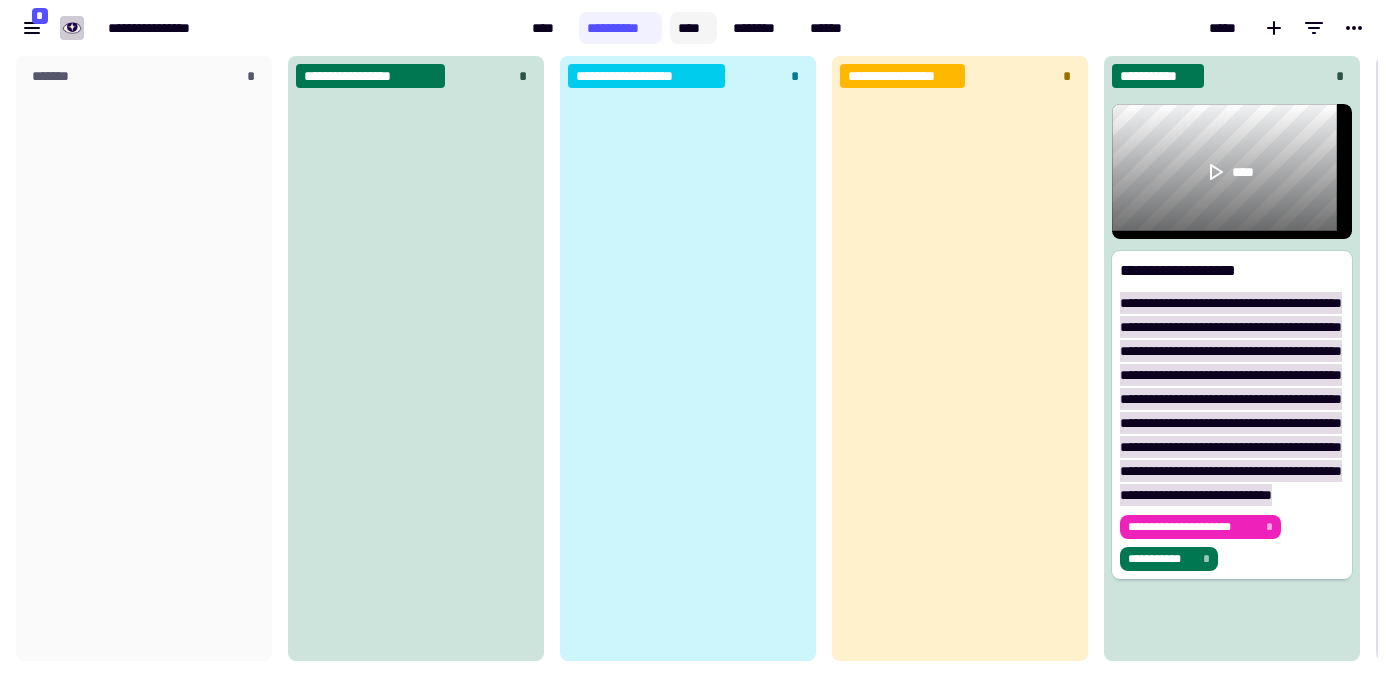 click on "****" 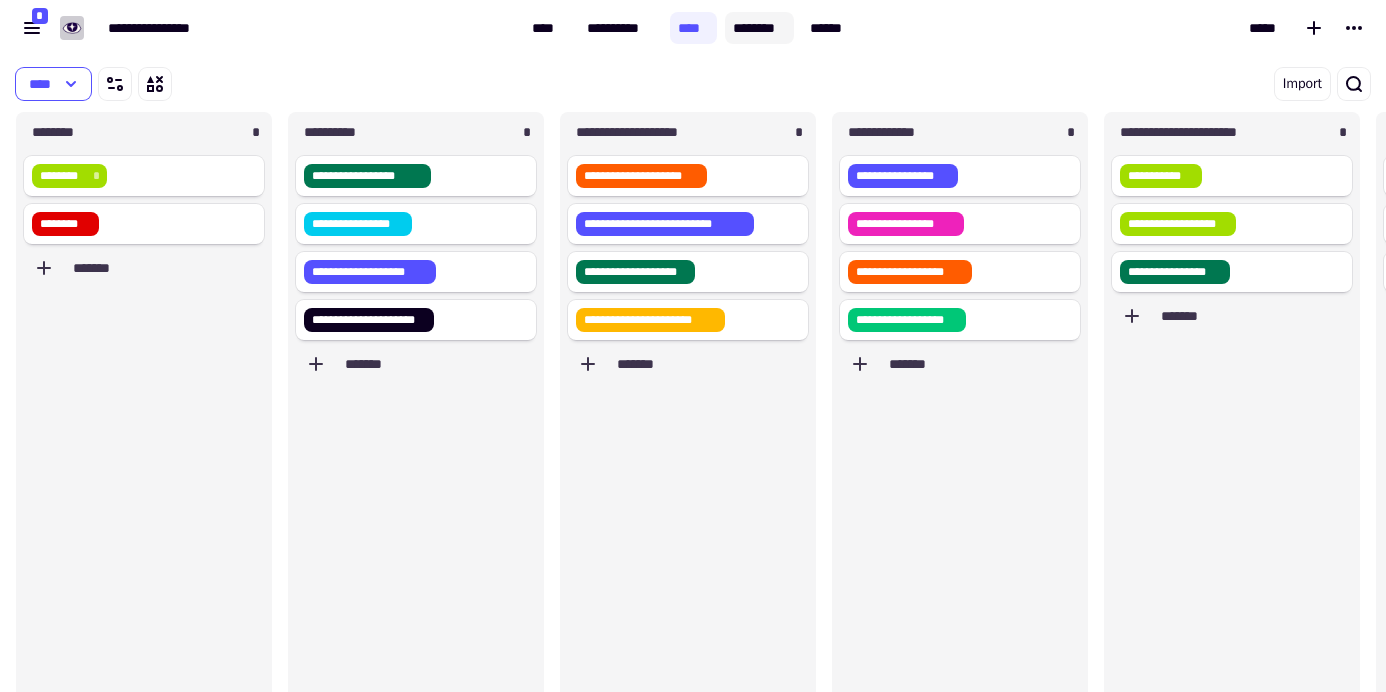 click on "********" 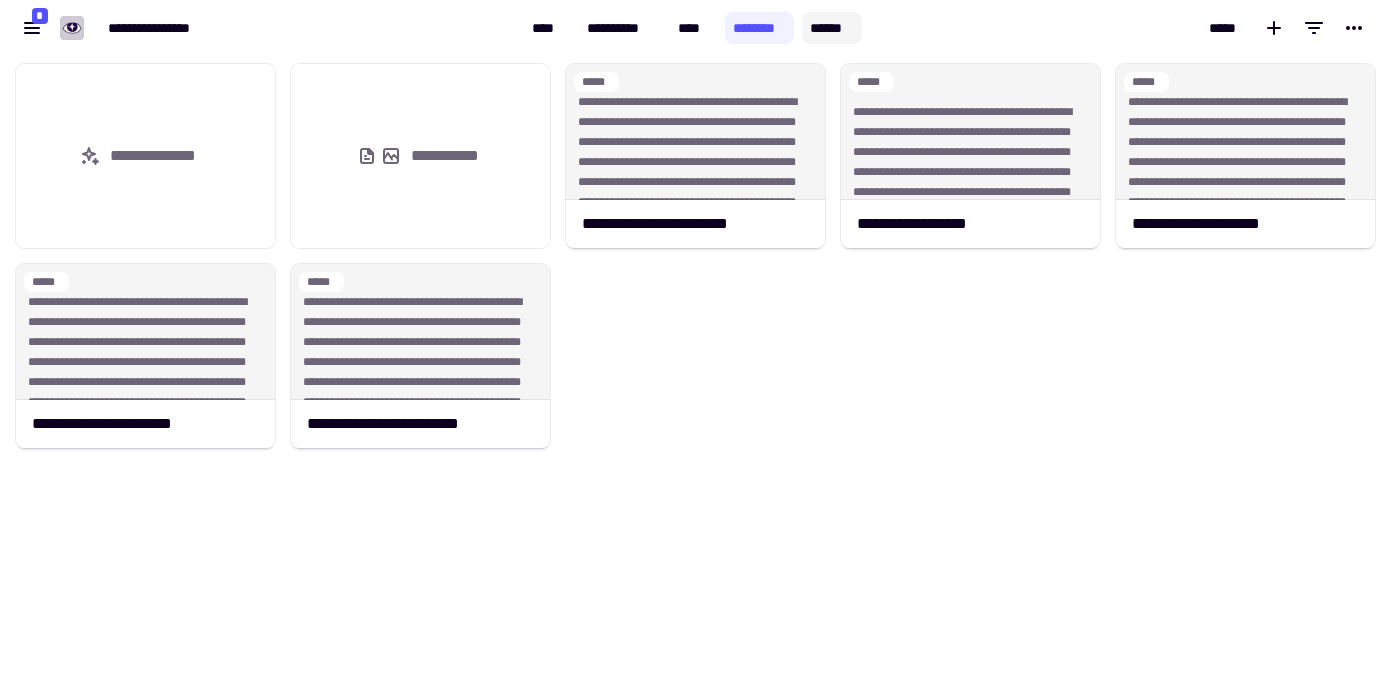 click on "******" 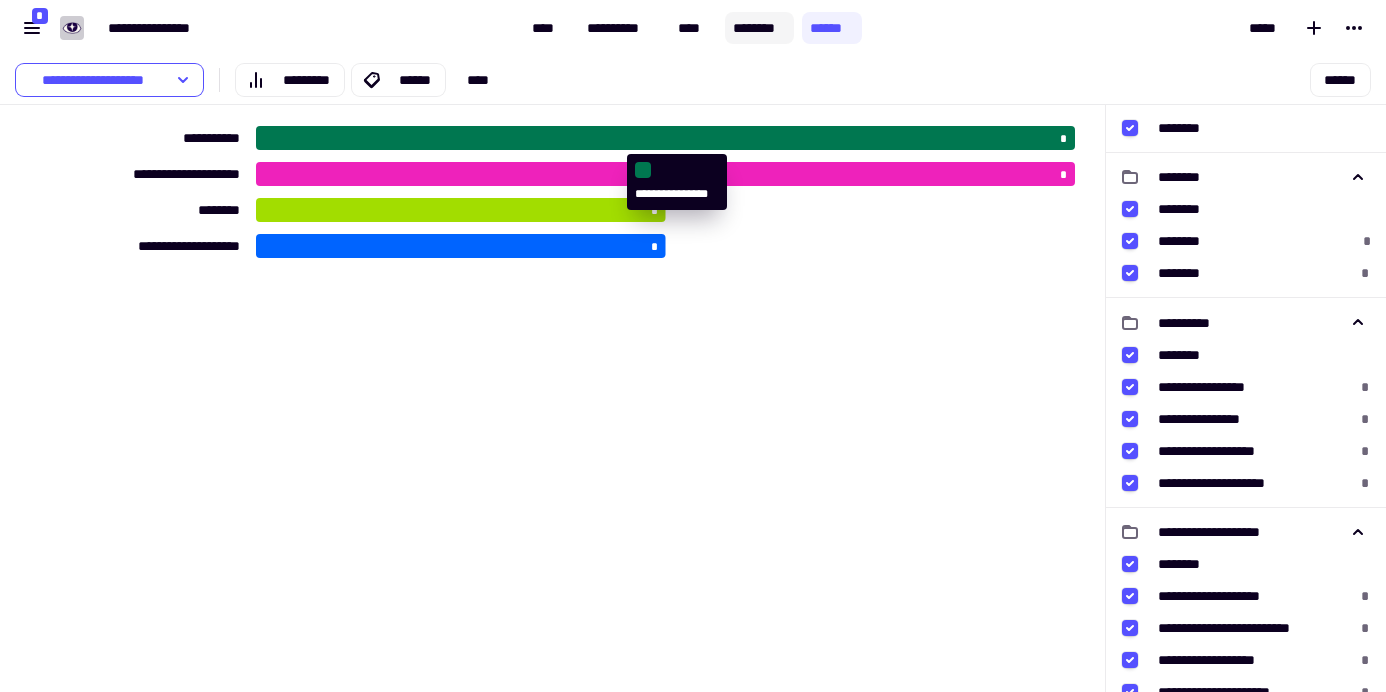 click on "********" 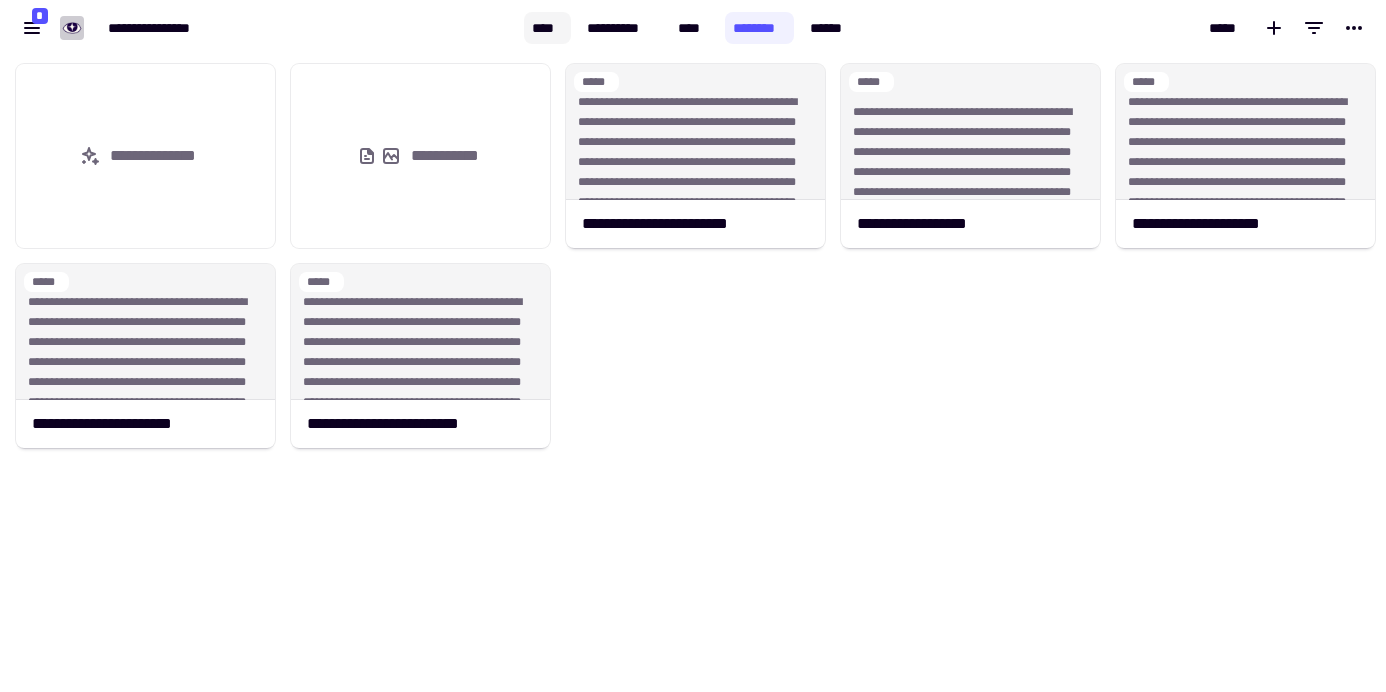 click on "****" 